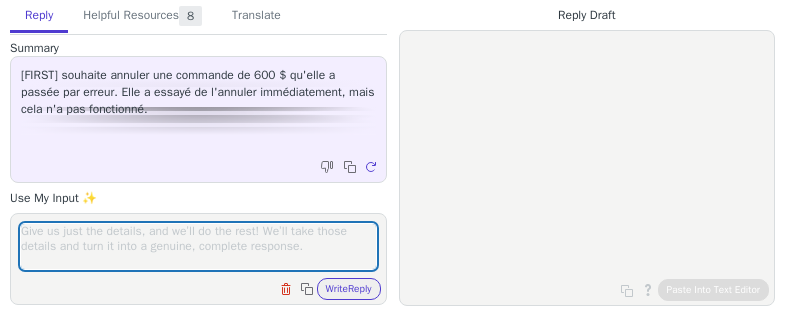 scroll, scrollTop: 0, scrollLeft: 0, axis: both 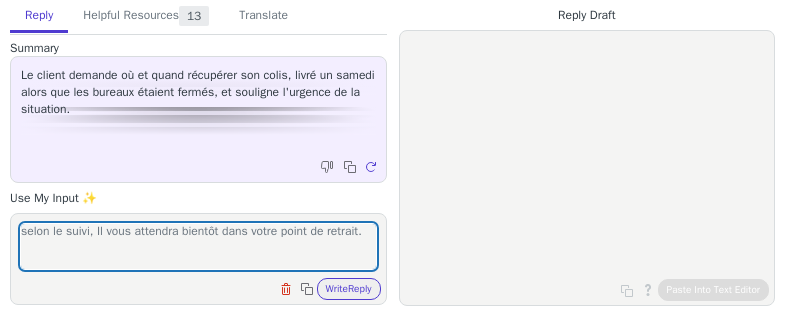 click on "selon le suivi, Il vous attendra bientôt dans votre point de retrait." at bounding box center (198, 246) 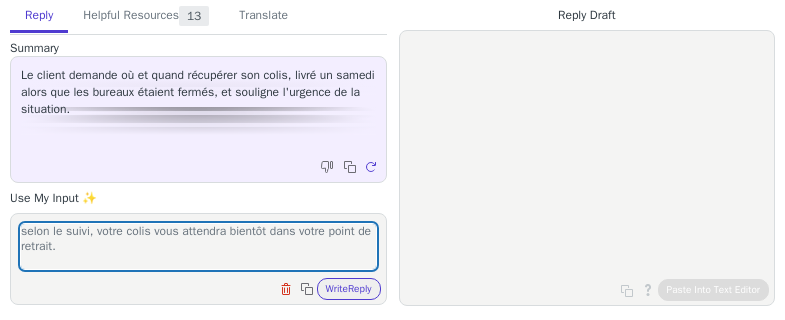 click on "selon le suivi, votre colis vous attendra bientôt dans votre point de retrait." at bounding box center (198, 246) 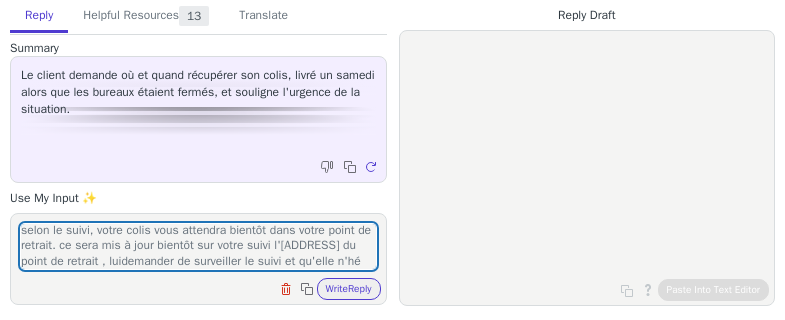 scroll, scrollTop: 17, scrollLeft: 0, axis: vertical 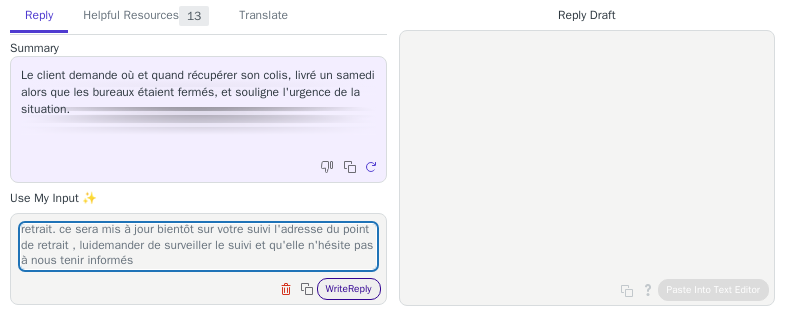 type on "selon le suivi, votre colis vous attendra bientôt dans votre point de retrait. ce sera mis à jour bientôt sur votre suivi l'adresse du point de retrait , luidemander de surveiller le suivi et qu'elle n'hésite pas à nous tenir informés" 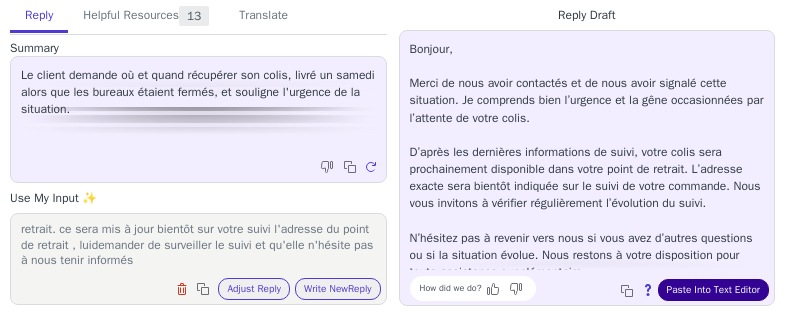 click on "Paste Into Text Editor" at bounding box center (713, 290) 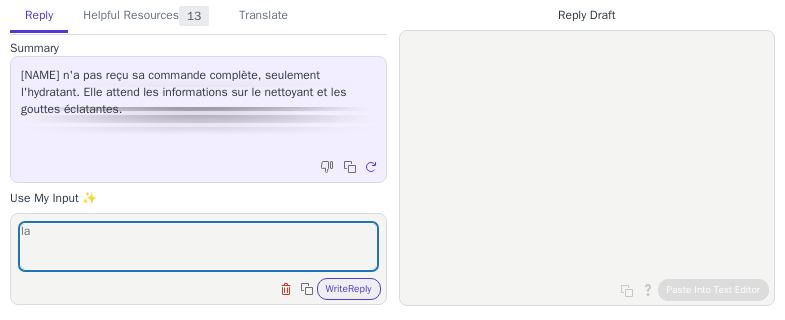 scroll, scrollTop: 0, scrollLeft: 0, axis: both 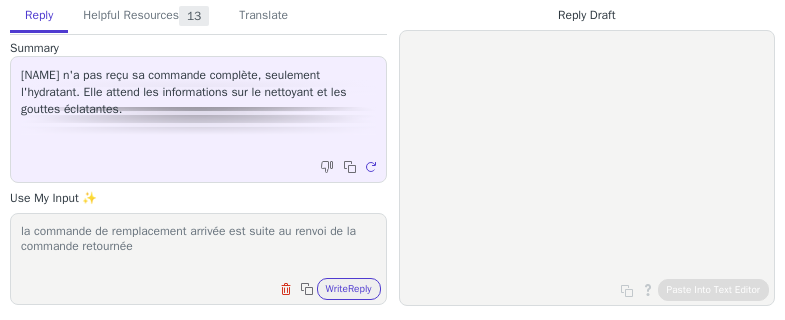 click on "la commande de remplacement arrivée est suite au renvoi de la commande retournée" at bounding box center [198, 246] 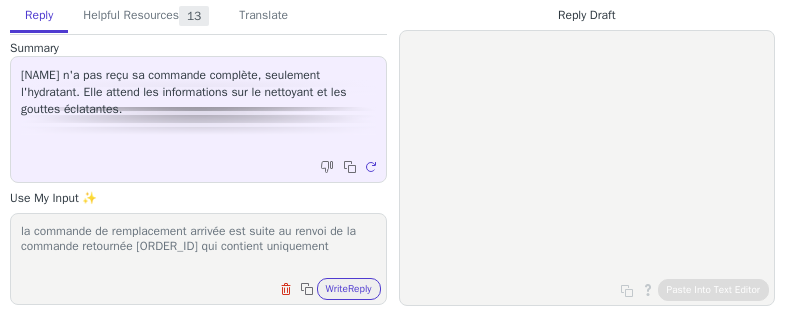 paste on "[PRODUCT] | with [PERCENTAGE]% [INGREDIENT] + [INGREDIENT] | [VOLUME] floz" 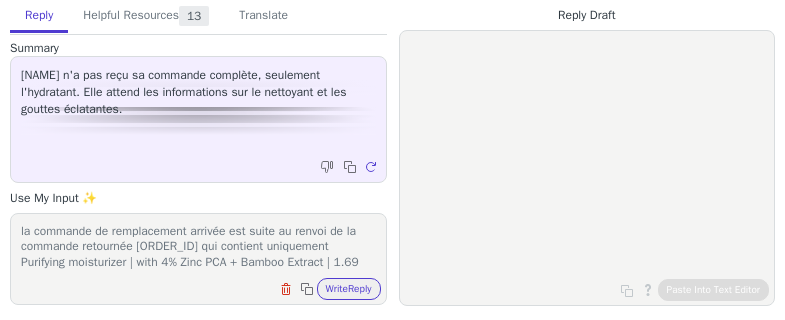 scroll, scrollTop: 17, scrollLeft: 0, axis: vertical 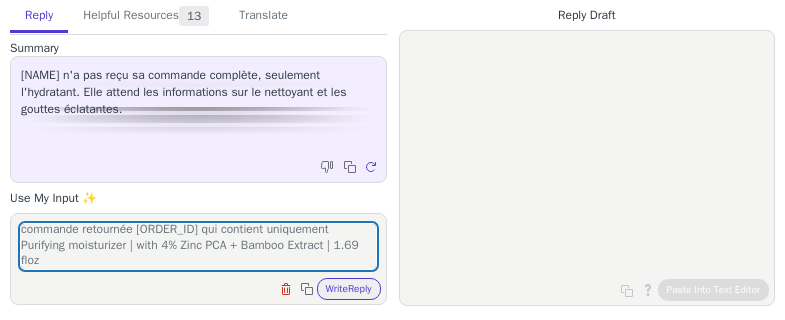 click on "la commande de remplacement arrivée est suite au renvoi de la commande retournée U658415 qui contient uniquement
Purifying moisturizer | with 4% Zinc PCA + Bamboo Extract | 1.69 floz Clear field Copy to clipboard Write  Reply" at bounding box center [198, 259] 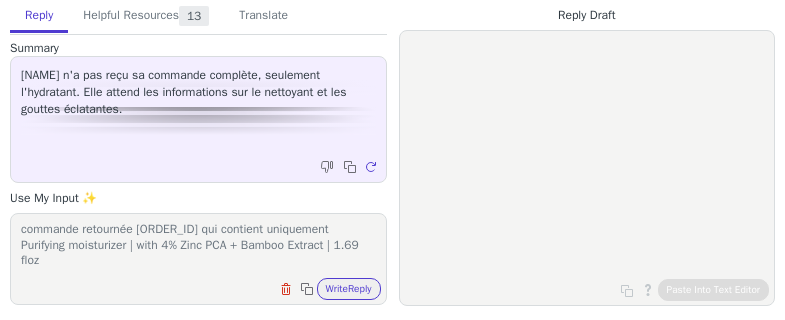 click on "la commande de remplacement arrivée est suite au renvoi de la commande retournée U658415 qui contient uniquement
Purifying moisturizer | with 4% Zinc PCA + Bamboo Extract | 1.69 floz" at bounding box center [198, 246] 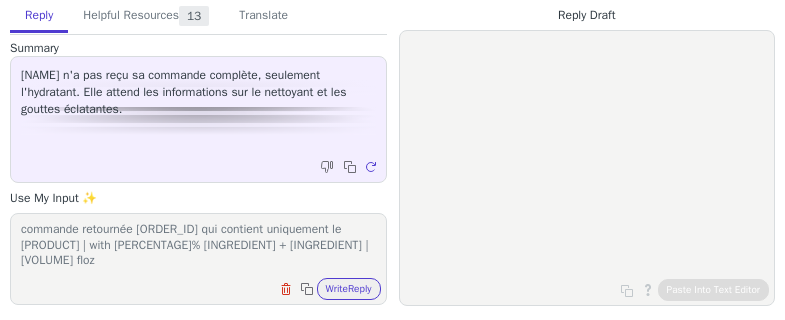scroll, scrollTop: 14, scrollLeft: 0, axis: vertical 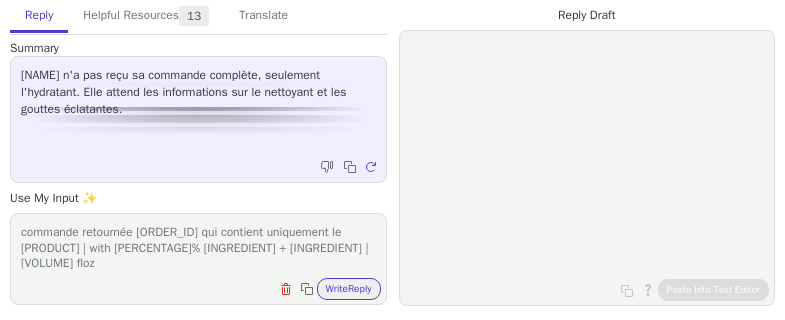 click on "Clear field Copy to clipboard Write  Reply" at bounding box center (208, 287) 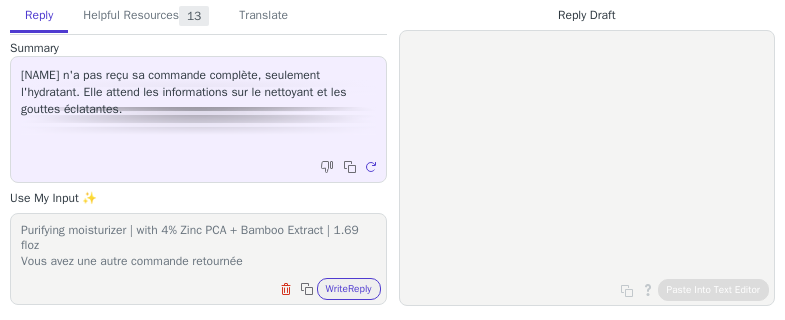 click on "la commande de remplacement arrivée est suite au renvoi de la commande retournée U658415 qui contient uniquement le
Purifying moisturizer | with 4% Zinc PCA + Bamboo Extract | 1.69 floz
Vous avez une autre commande retournée  Clear field Copy to clipboard Write  Reply" at bounding box center (198, 259) 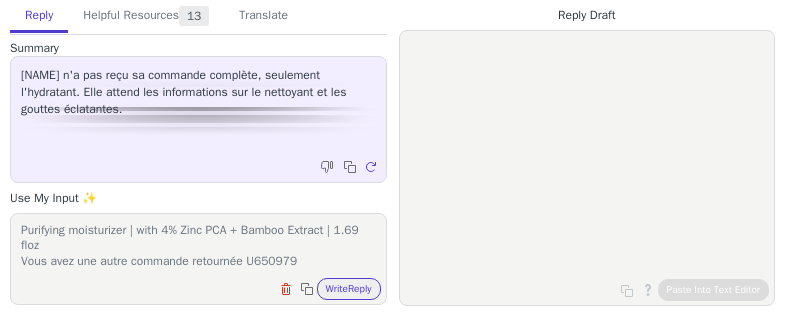 click on "la commande de remplacement arrivée est suite au renvoi de la commande retournée U658415 qui contient uniquement le
Purifying moisturizer | with 4% Zinc PCA + Bamboo Extract | 1.69 floz
Vous avez une autre commande retournée U650979" at bounding box center (198, 246) 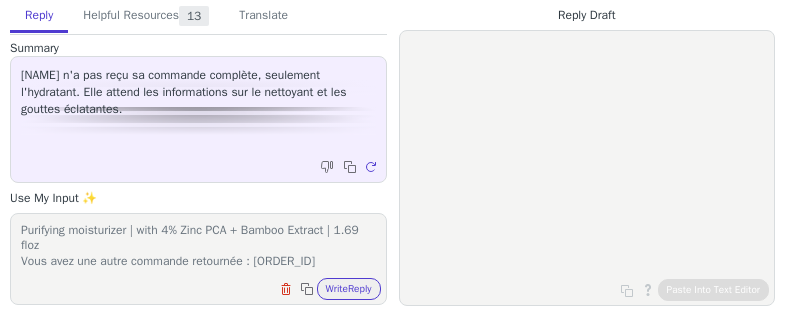 click on "la commande de remplacement arrivée est suite au renvoi de la commande retournée U658415 qui contient uniquement le
Purifying moisturizer | with 4% Zinc PCA + Bamboo Extract | 1.69 floz
Vous avez une autre commande retournée : U650979" at bounding box center [198, 246] 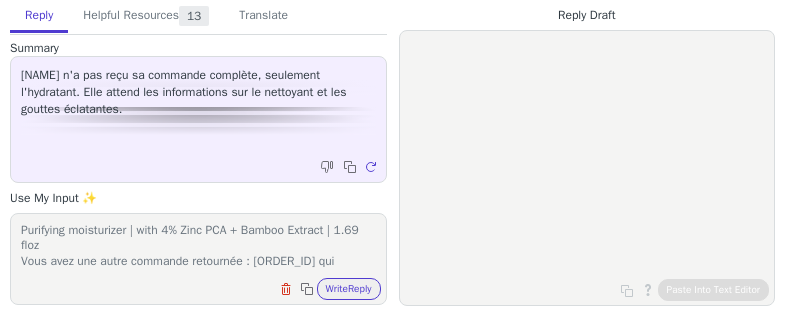 scroll, scrollTop: 48, scrollLeft: 0, axis: vertical 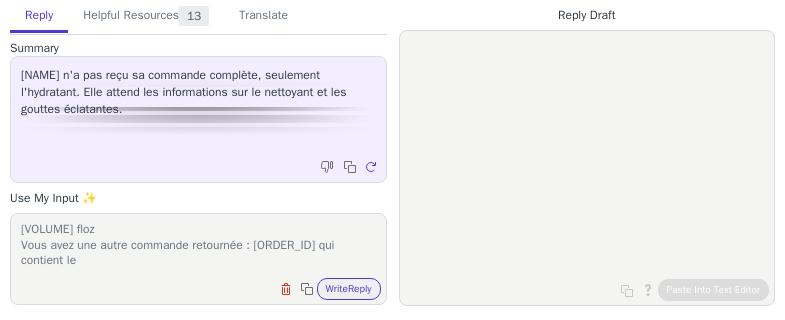 paste on "Purifying Cleansing Gel | with 2% Zinc PCA + Bamboo Extract | 6.76 floz" 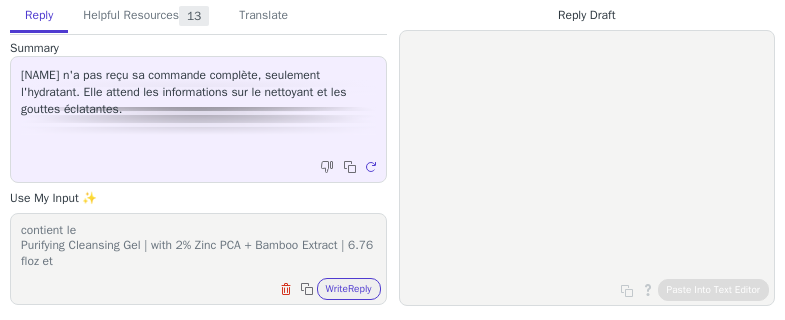 paste on "Glow Drops | with 5% Vitamin C + Aloe Vera | 0.50 floz" 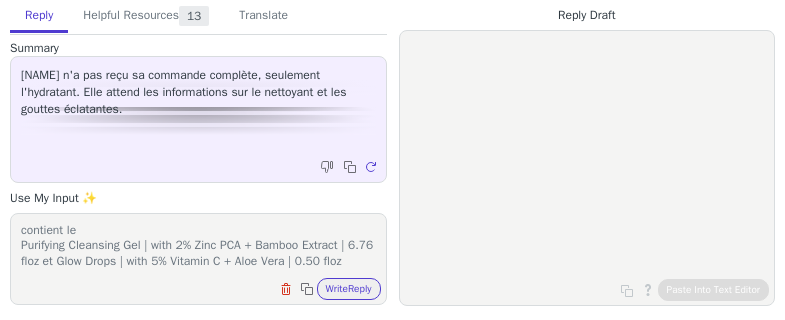 scroll, scrollTop: 94, scrollLeft: 0, axis: vertical 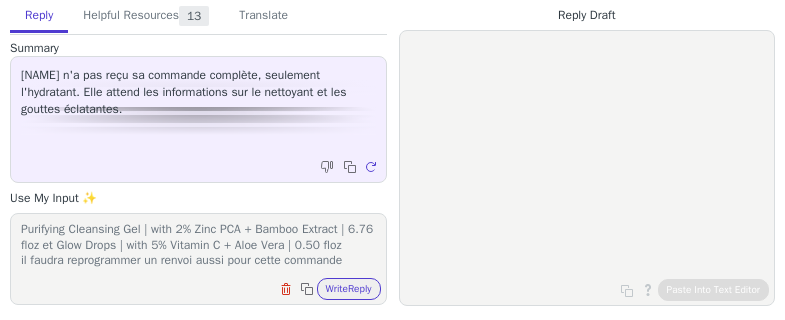 paste on "U650979" 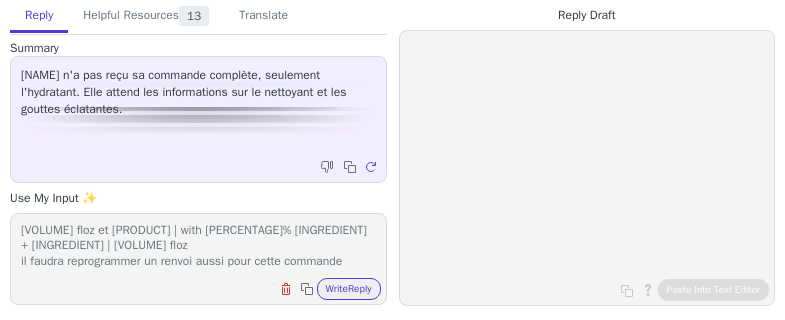 scroll, scrollTop: 125, scrollLeft: 0, axis: vertical 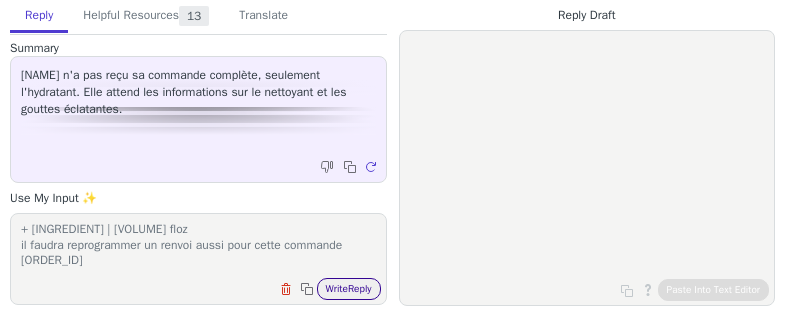 type on "la commande de remplacement arrivée est suite au renvoi de la commande retournée U658415 qui contient uniquement le
Purifying moisturizer | with 4% Zinc PCA + Bamboo Extract | 1.69 floz
Vous avez une autre commande retournée : U650979 qui contient le
Purifying Cleansing Gel | with 2% Zinc PCA + Bamboo Extract | 6.76 floz et Glow Drops | with 5% Vitamin C + Aloe Vera | 0.50 floz
il faudra reprogrammer un renvoi aussi pour cette commande U650979" 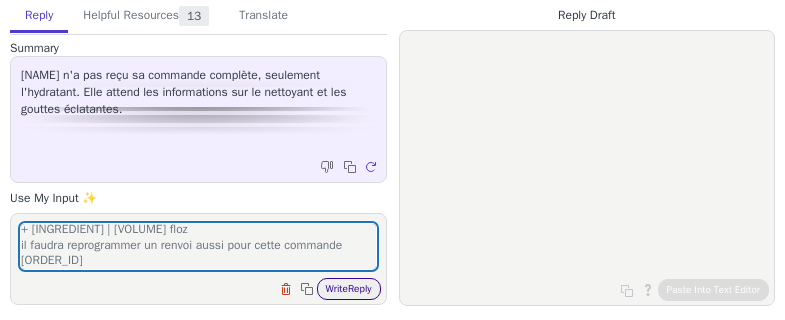 click on "Write  Reply" at bounding box center [349, 289] 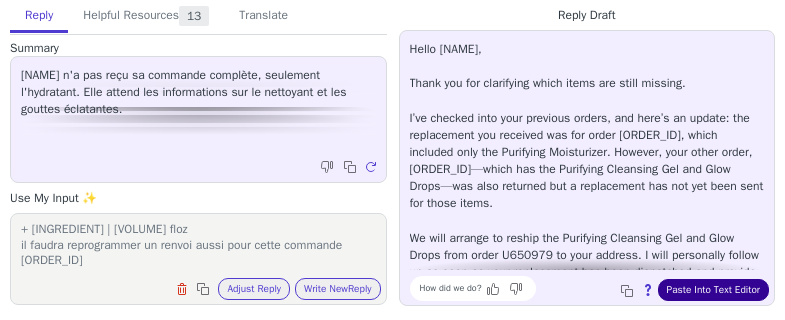 click on "Paste Into Text Editor" at bounding box center [713, 290] 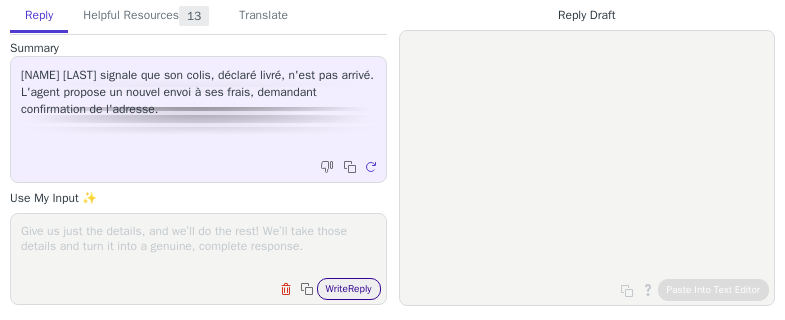 scroll, scrollTop: 0, scrollLeft: 0, axis: both 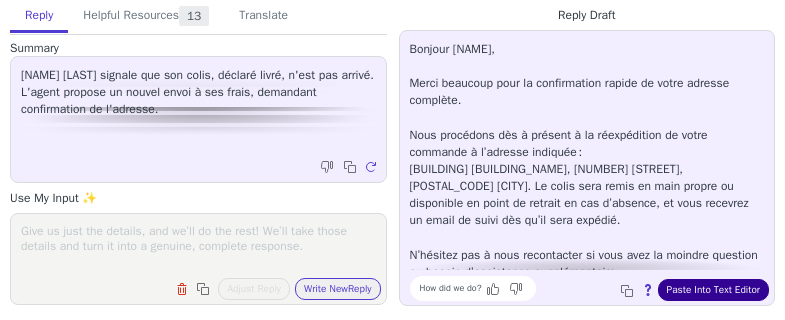click on "Paste Into Text Editor" at bounding box center [713, 290] 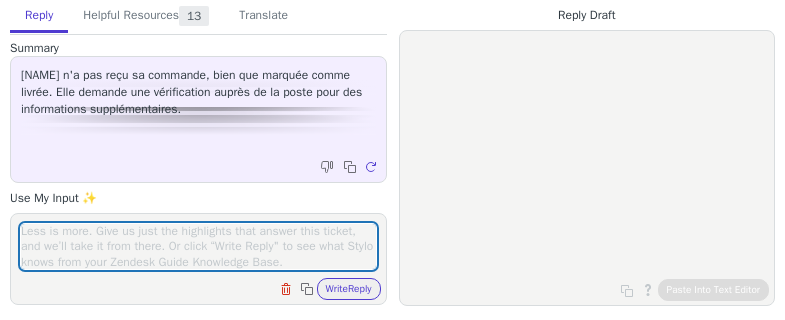 scroll, scrollTop: 0, scrollLeft: 0, axis: both 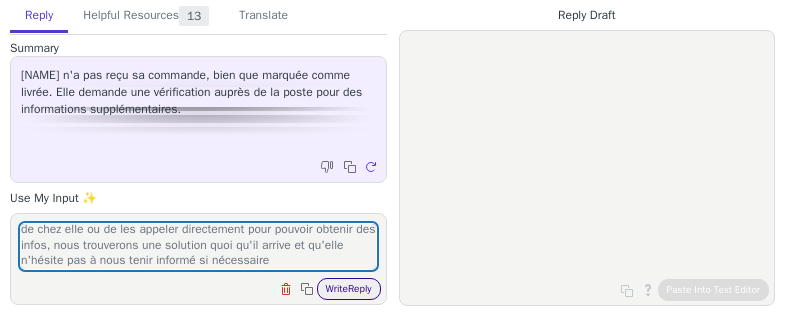 type on "malheureusement, nous ne pouvons pas car seul les destinataires peuvent obtenir les infos vu que ce sont des infos confidentielles, lui demander de se rapprocher du bureau de poste le plus proche de chez elle ou de les appeler directement pour pouvoir obtenir des infos, nous trouverons une solution quoi qu'il arrive et qu'elle n'hésite pas à nous tenir informé si nécessaire" 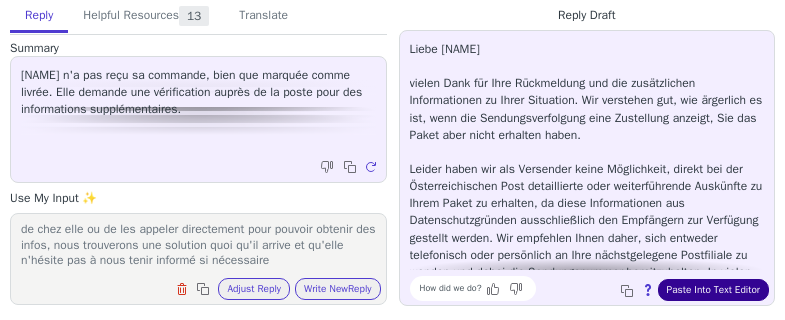 click on "Paste Into Text Editor" at bounding box center [713, 290] 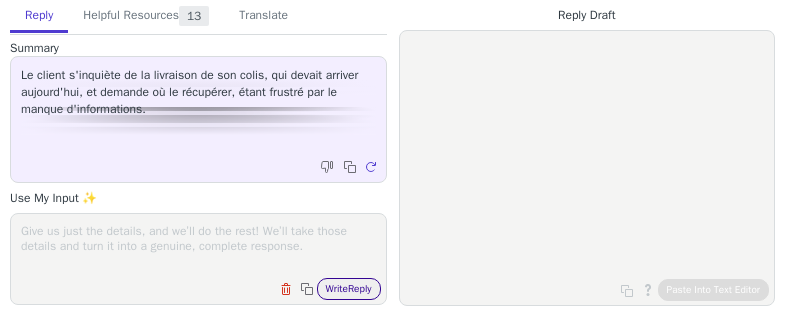 scroll, scrollTop: 0, scrollLeft: 0, axis: both 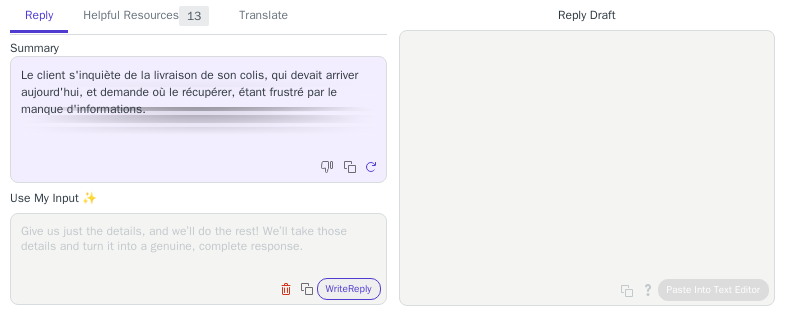 click at bounding box center (198, 246) 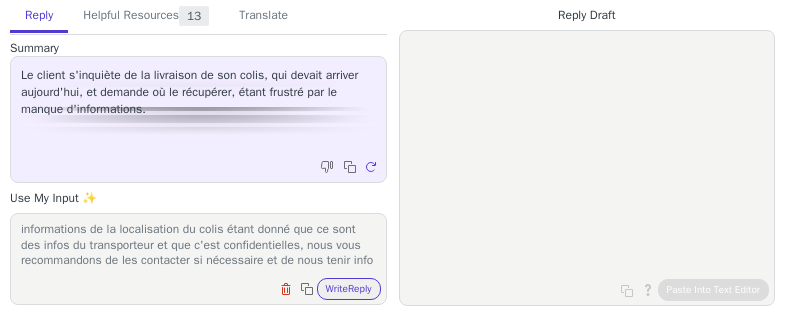 scroll, scrollTop: 32, scrollLeft: 0, axis: vertical 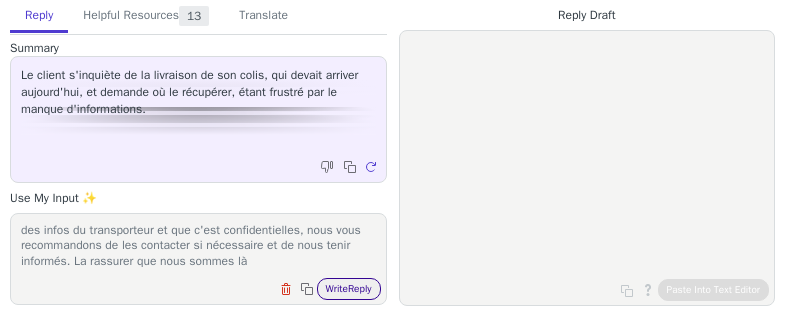 type on "je comprends, malheureusement nous ne disposons pas les informations de la localisation du colis étant donné que ce sont des infos du transporteur et que c'est confidentielles, nous vous recommandons de les contacter si nécessaire et de nous tenir informés. La rassurer que nous sommes là" 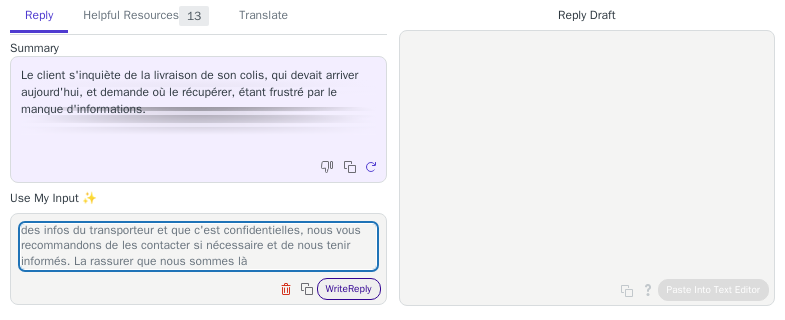click on "Write  Reply" at bounding box center (349, 289) 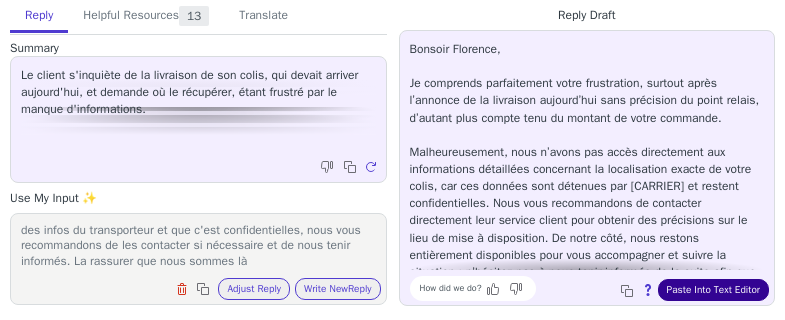 click on "Paste Into Text Editor" at bounding box center (713, 290) 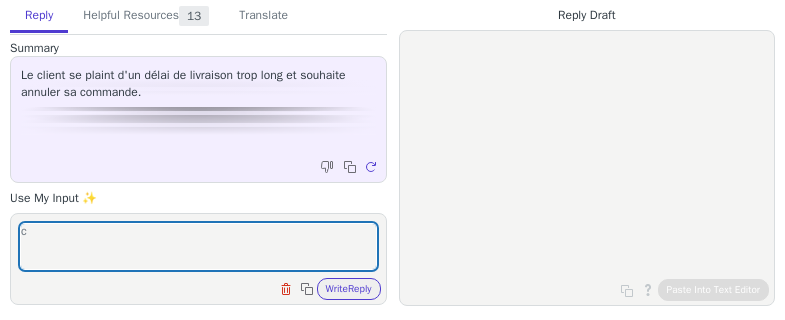 scroll, scrollTop: 0, scrollLeft: 0, axis: both 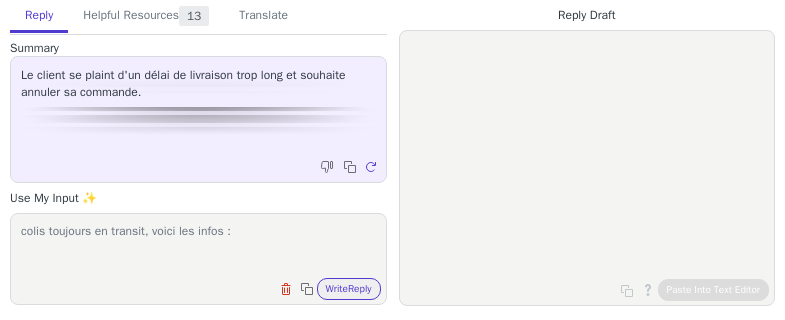 paste on "https://www.laposte.fr/outils/suivre-vos-envois?code=6A02808324081" 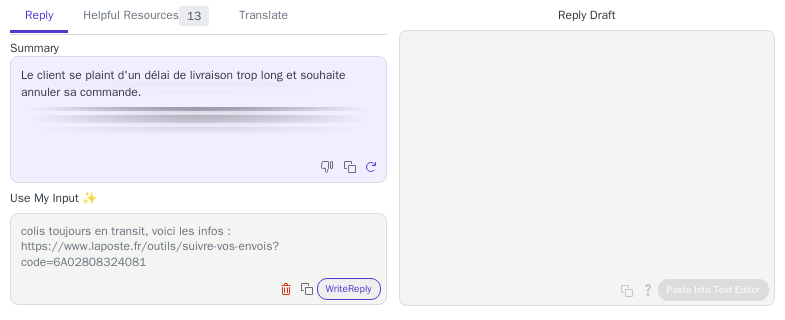 scroll, scrollTop: 1, scrollLeft: 0, axis: vertical 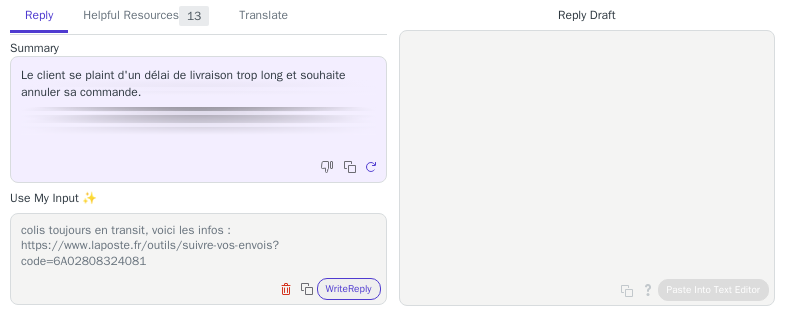drag, startPoint x: 217, startPoint y: 259, endPoint x: 245, endPoint y: 307, distance: 55.569775 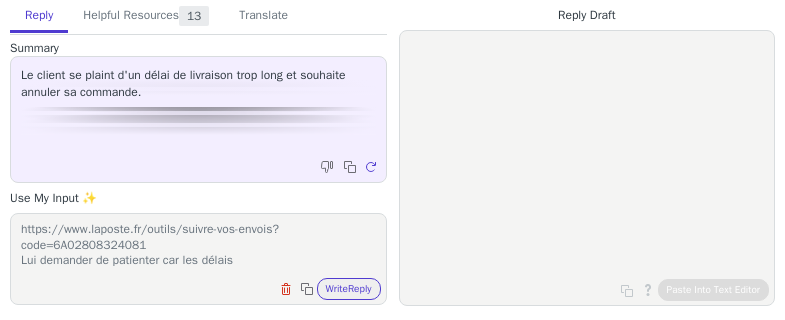paste on "Les délais sont donnés à titre indicatif et dépendent de facteurs extérieurs corrélés aux conditions de transports, Typology ne pourra pas être tenu responsable d’un retard de livraison" 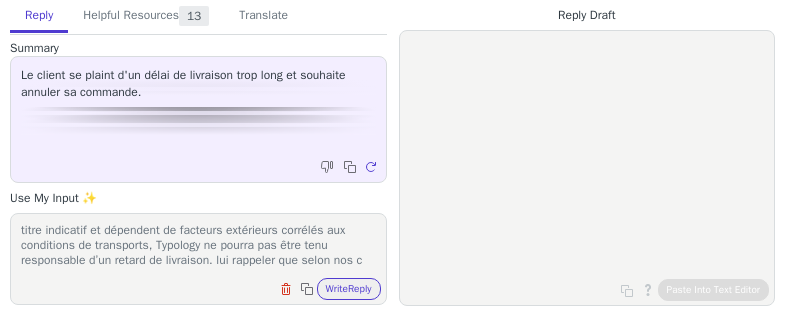 scroll, scrollTop: 78, scrollLeft: 0, axis: vertical 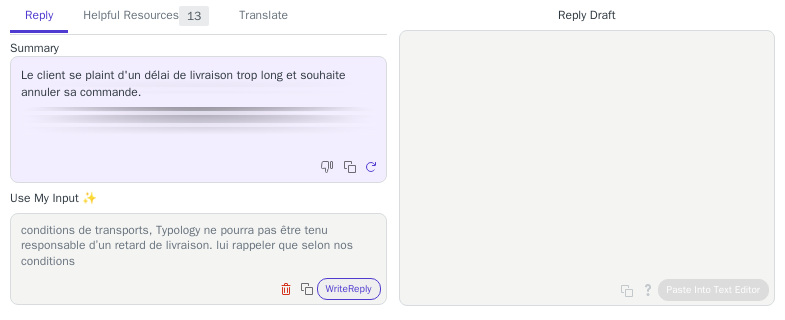 paste on "Nous ne pouvons plus annuler la livraison une fois le colis expédié. Si vous ne souhaitez plus votre commande, il faudra nous la retourner après sa livraison.
Aucun remboursement ne sera accordé sans retour de produits." 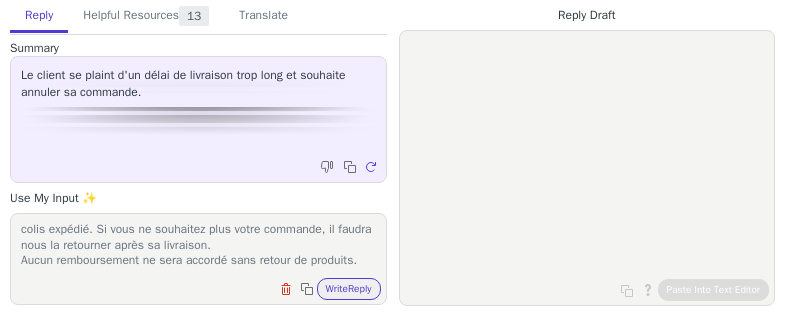 scroll, scrollTop: 140, scrollLeft: 0, axis: vertical 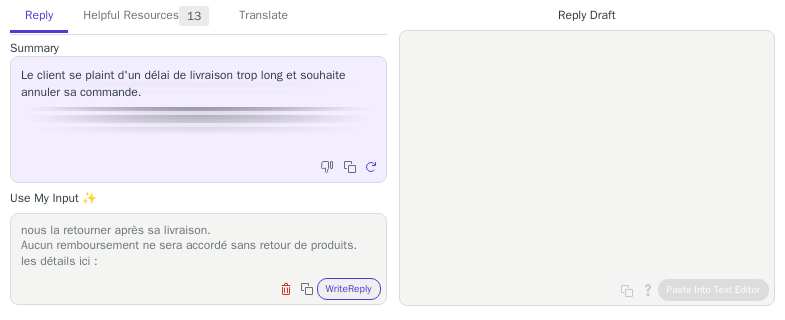 paste on "https://www.typology.com/support/mon-colis-n-est-pas-arrive-puis-je-demander-un-remboursement" 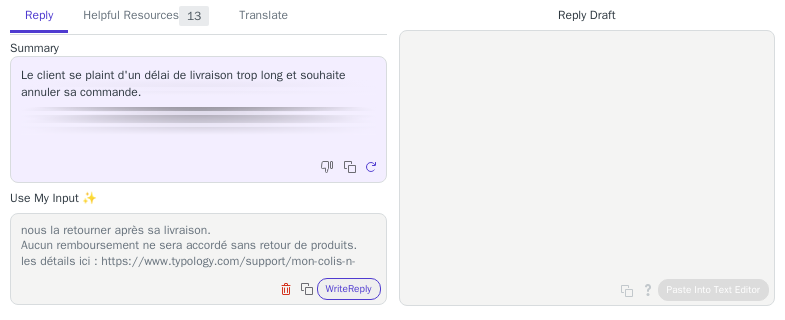 scroll, scrollTop: 155, scrollLeft: 0, axis: vertical 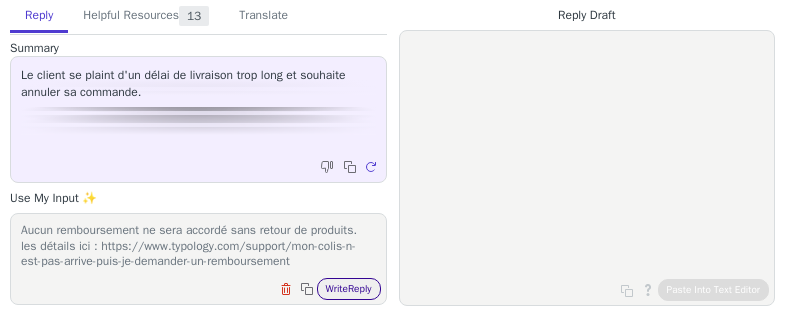 type on "colis toujours en transit, voici les infos : https://www.laposte.fr/outils/suivre-vos-envois?code=6A02808324081
Lui demander de patienter car les délais Les délais sont donnés à titre indicatif et dépendent de facteurs extérieurs corrélés aux conditions de transports, Typology ne pourra pas être tenu responsable d’un retard de livraison. lui rappeler que selon nos conditions Nous ne pouvons plus annuler la livraison une fois le colis expédié. Si vous ne souhaitez plus votre commande, il faudra nous la retourner après sa livraison.
Aucun remboursement ne sera accordé sans retour de produits.
les détails ici : https://www.typology.com/support/mon-colis-n-est-pas-arrive-puis-je-demander-un-remboursement" 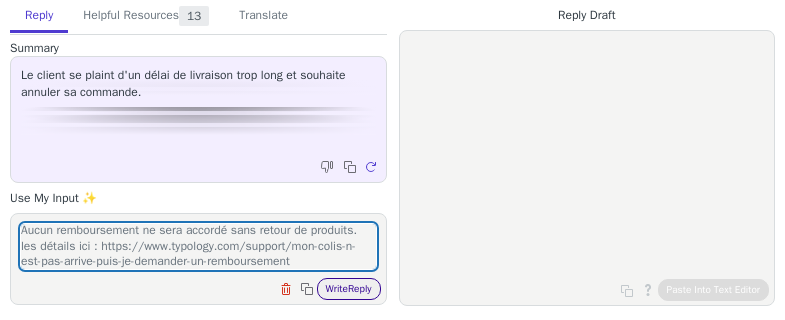 click on "Write  Reply" at bounding box center (349, 289) 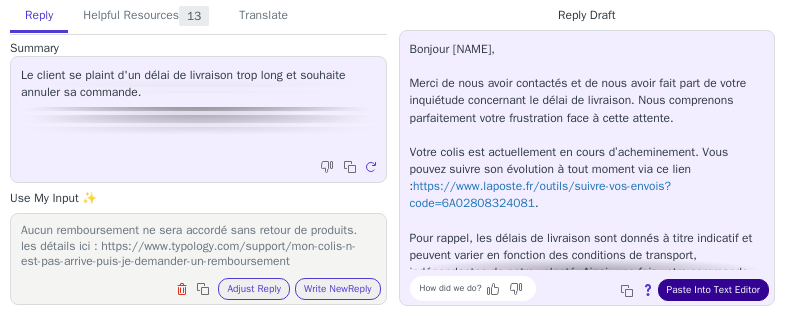 click on "Paste Into Text Editor" at bounding box center (713, 290) 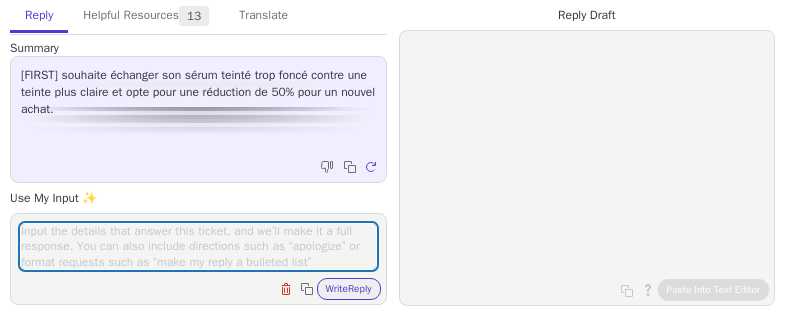 scroll, scrollTop: 0, scrollLeft: 0, axis: both 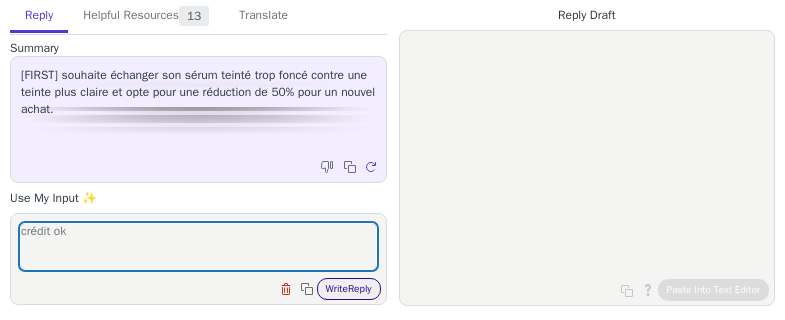 type on "crédit ok" 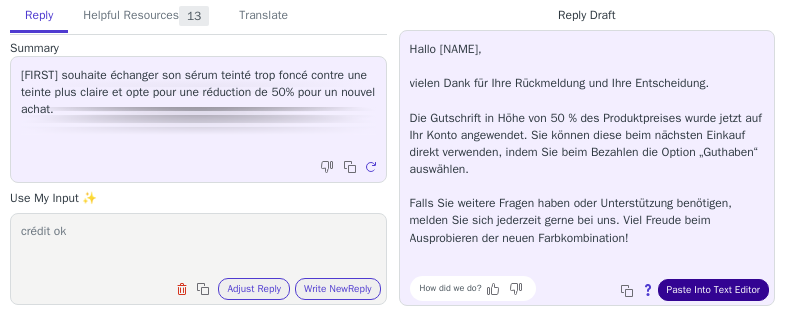 click on "Paste Into Text Editor" at bounding box center (713, 290) 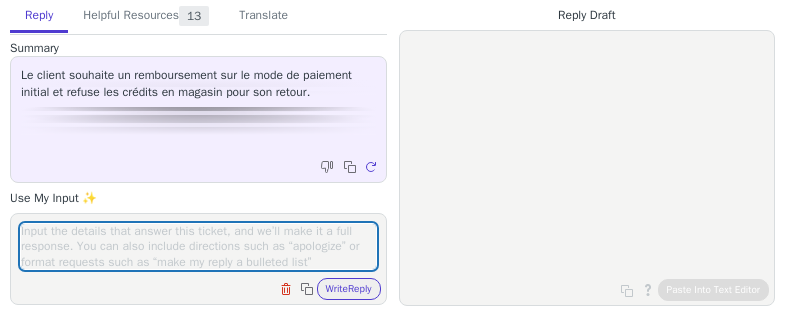 scroll, scrollTop: 0, scrollLeft: 0, axis: both 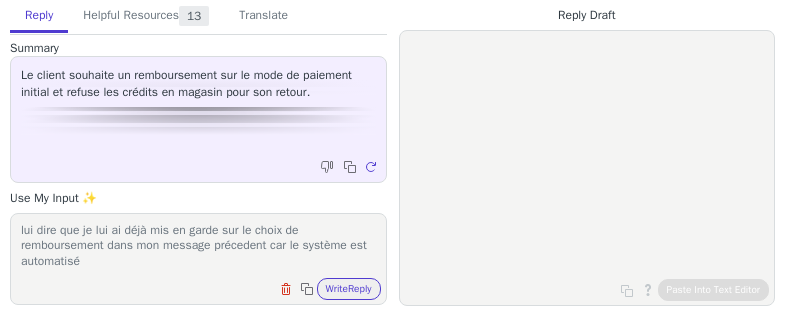 click on "lui dire que je lui ai déjà mis en garde sur le choix de remboursement dans mon message précedent car le système est automatisé" at bounding box center (198, 246) 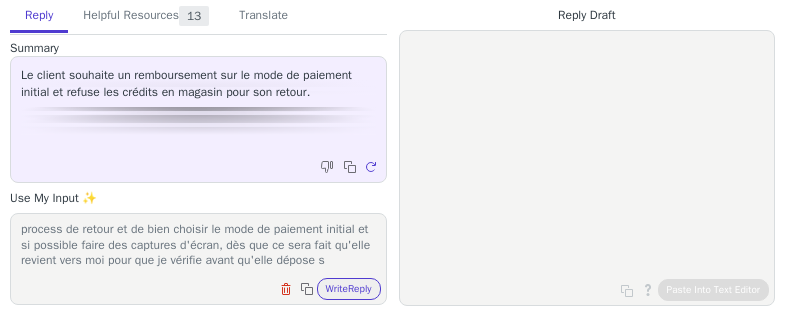 scroll, scrollTop: 63, scrollLeft: 0, axis: vertical 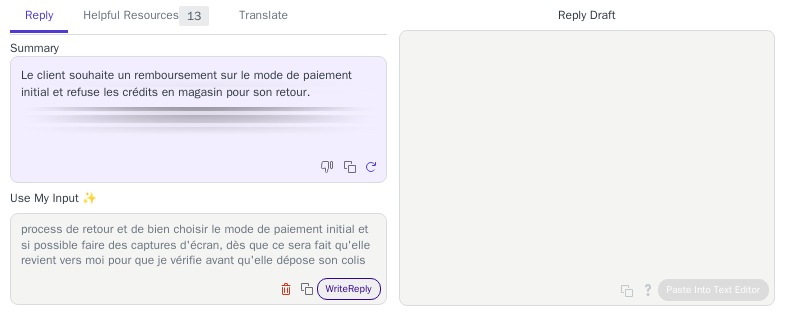 type on "lui dire que je lui ai déjà mis en garde sur le choix de remboursement dans mon message précedent car le système est automatisé , exceptionnellement lui demander de refaire le process de retour et de bien choisir le mode de paiement initial et si possible faire des captures d'écran, dès que ce sera fait qu'elle revient vers moi pour que je vérifie avant qu'elle dépose son colis" 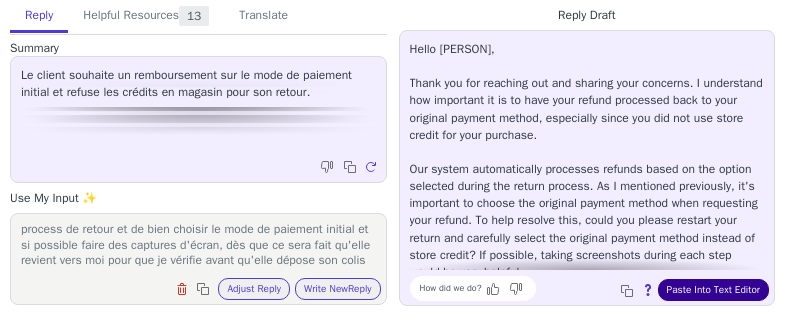 click on "Paste Into Text Editor" at bounding box center (713, 290) 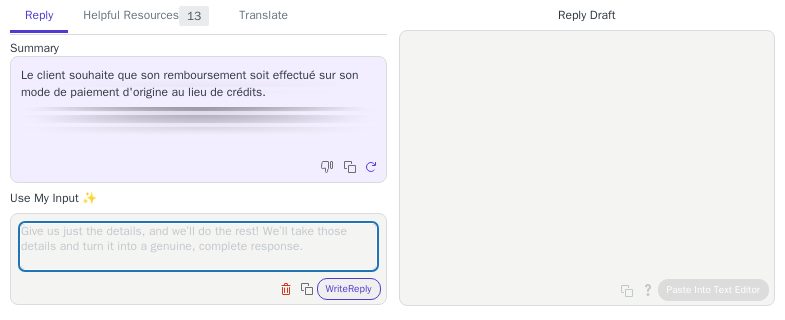 click at bounding box center (198, 246) 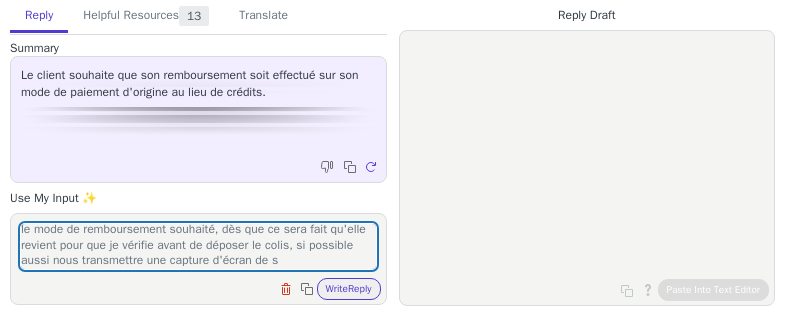 scroll, scrollTop: 32, scrollLeft: 0, axis: vertical 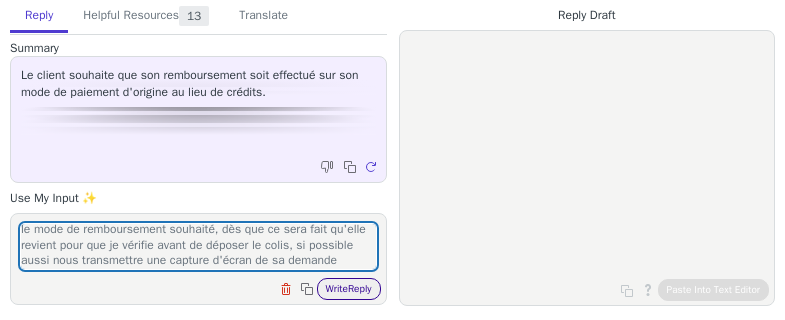 type on "lui demander de refaire la procédure de retour en bien choisissant le mode de remboursement souhaité, dès que ce sera fait qu'elle revient pour que je vérifie avant de déposer le colis, si possible aussi nous transmettre une capture d'écran de sa demande" 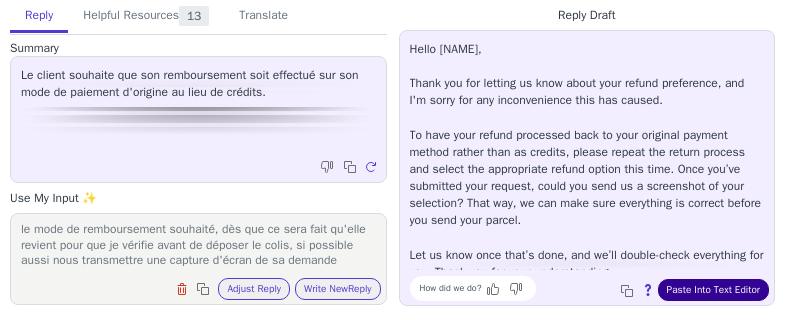 click on "Paste Into Text Editor" at bounding box center [713, 290] 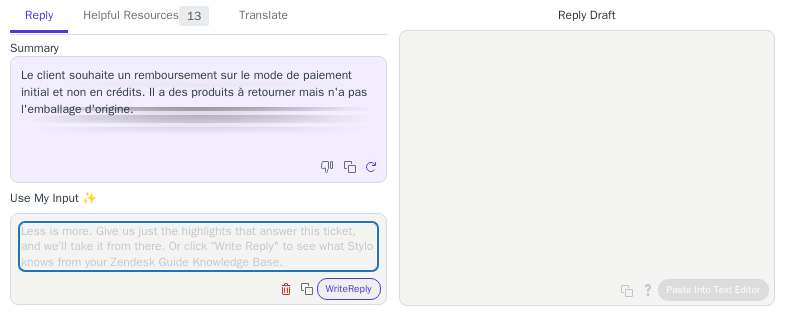 scroll, scrollTop: 0, scrollLeft: 0, axis: both 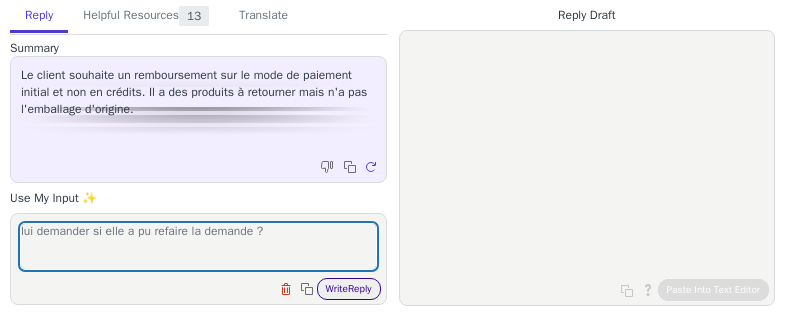 type on "lui demander si elle a pu refaire la demande ?" 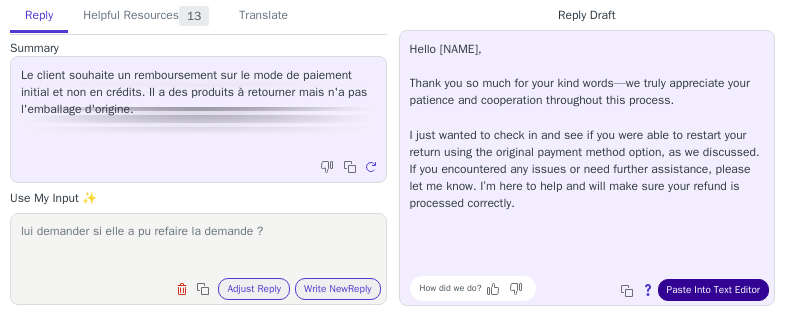 click on "Paste Into Text Editor" at bounding box center [713, 290] 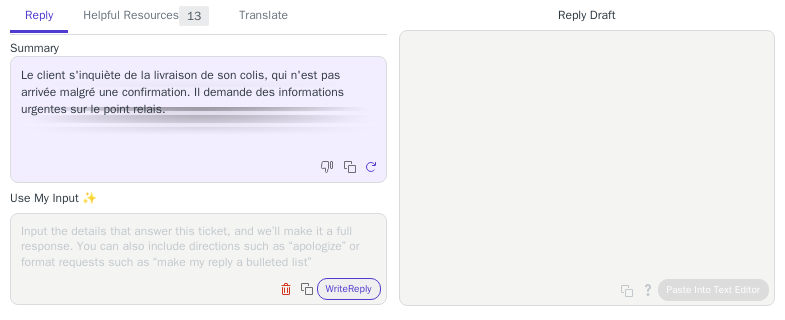 scroll, scrollTop: 0, scrollLeft: 0, axis: both 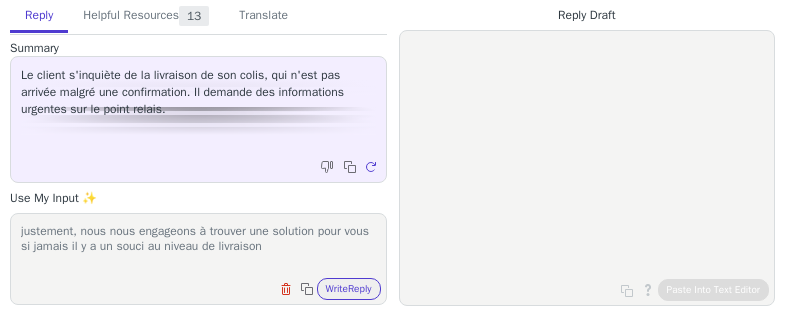click on "justement, nous nous engageons à trouver une solution pour vous si jamais il y a un souci au niveau de livraison" at bounding box center [198, 246] 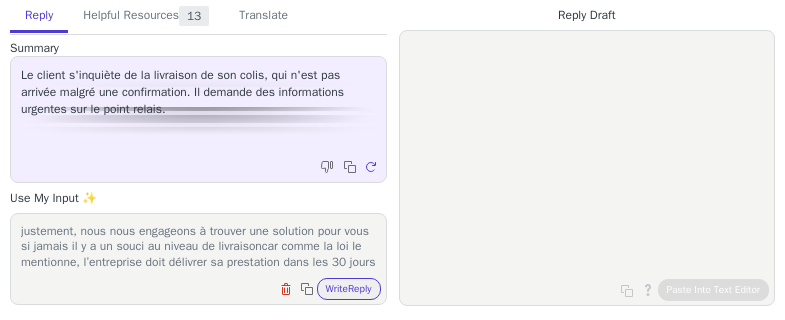 scroll, scrollTop: 32, scrollLeft: 0, axis: vertical 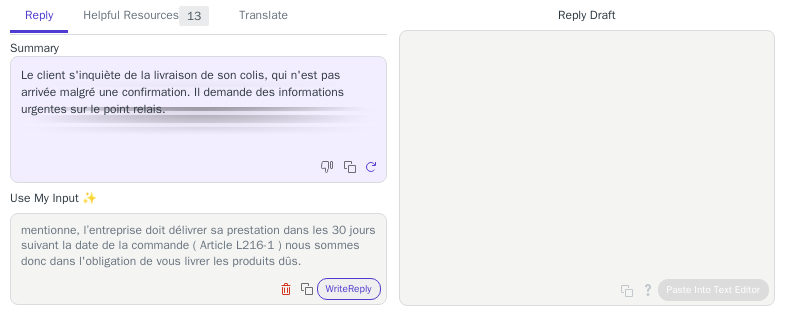 drag, startPoint x: 322, startPoint y: 251, endPoint x: 239, endPoint y: 248, distance: 83.0542 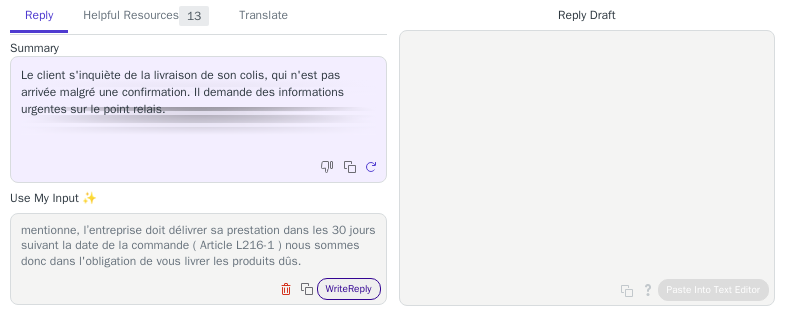 type on "justement, nous nous engageons à trouver une solution pour vous si jamais il y a un souci au niveau de livraisoncar comme la loi le mentionne, l’entreprise doit délivrer sa prestation dans les 30 jours suivant la date de la commande ) nous sommes donc dans l'obligation de vous livrer les produits dûs." 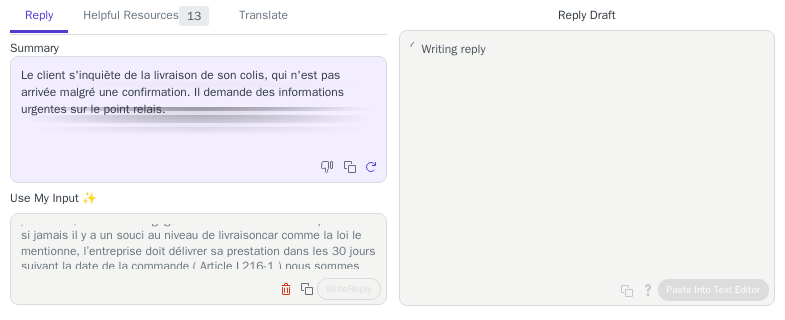 scroll, scrollTop: 0, scrollLeft: 0, axis: both 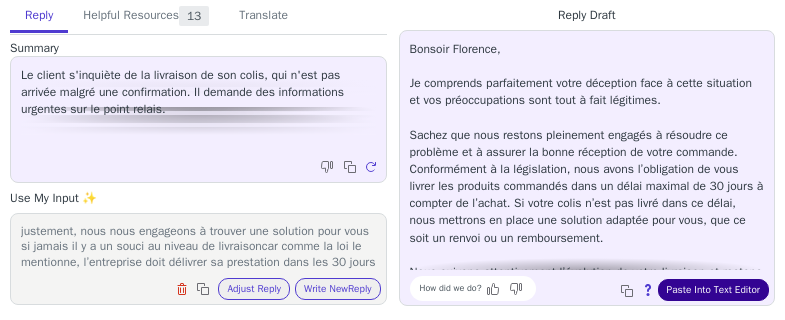 click on "Paste Into Text Editor" at bounding box center [713, 290] 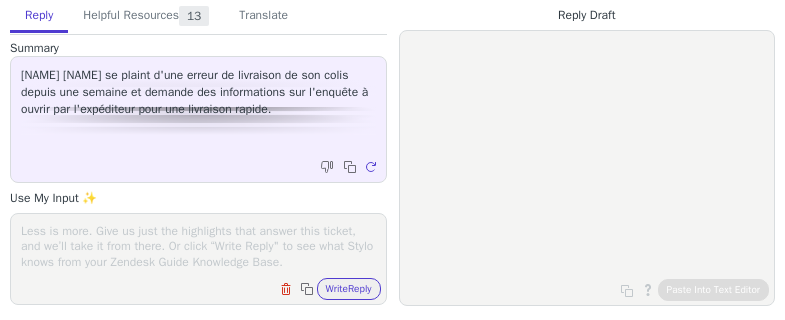 scroll, scrollTop: 0, scrollLeft: 0, axis: both 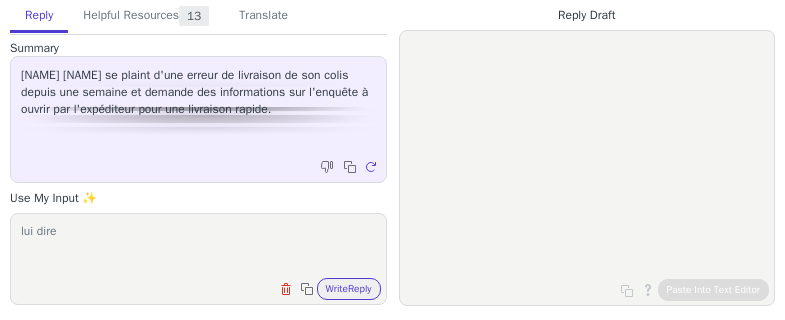 drag, startPoint x: 108, startPoint y: 247, endPoint x: 16, endPoint y: 244, distance: 92.0489 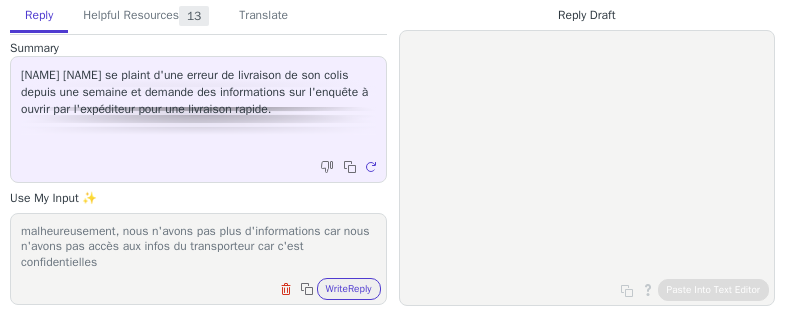 scroll, scrollTop: 1, scrollLeft: 0, axis: vertical 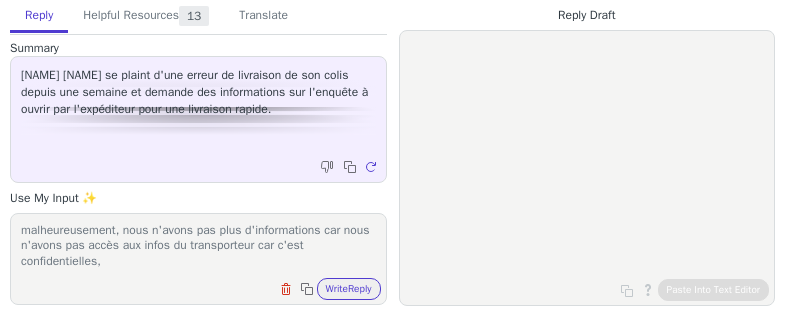 click on "malheureusement, nous n'avons pas plus d'informations car nous n'avons pas accès aux infos du transporteur car c'est confidentielles,  Clear field Copy to clipboard Write  Reply" at bounding box center [198, 259] 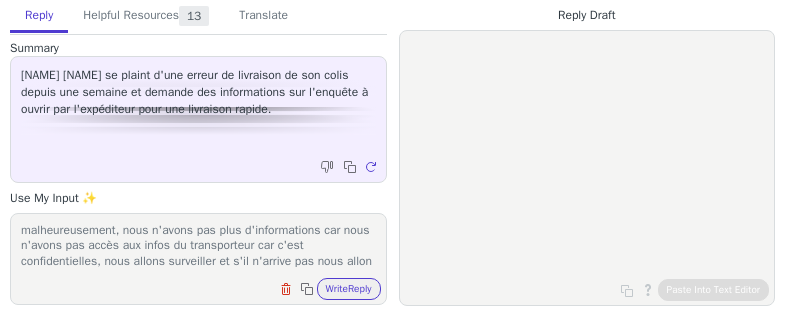 scroll, scrollTop: 17, scrollLeft: 0, axis: vertical 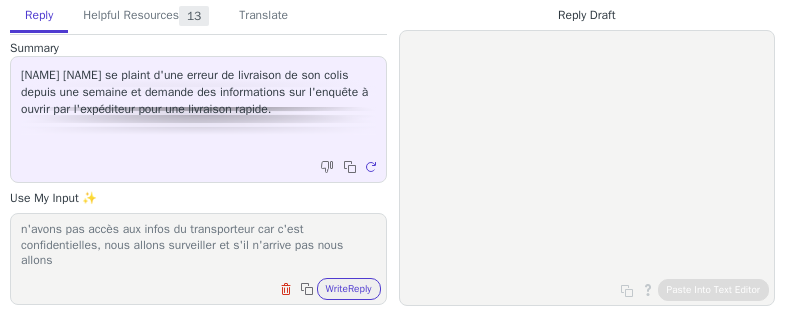 drag, startPoint x: 107, startPoint y: 251, endPoint x: 176, endPoint y: 279, distance: 74.46476 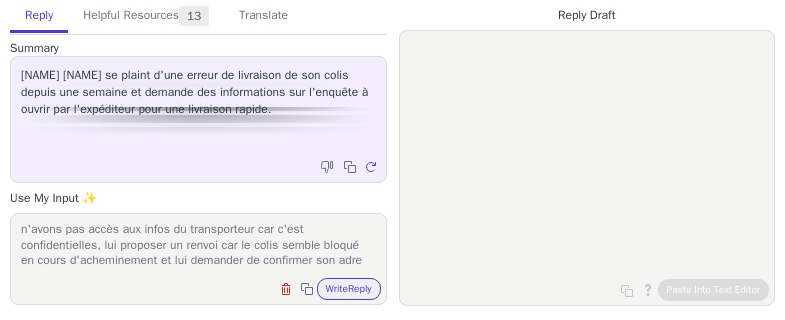 scroll, scrollTop: 32, scrollLeft: 0, axis: vertical 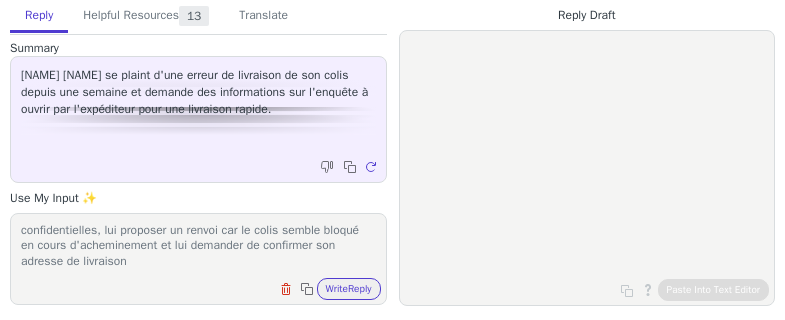 type on "malheureusement, nous n'avons pas plus d'informations car nous n'avons pas accès aux infos du transporteur car c'est confidentielles, lui proposer un renvoi car le colis semble bloqué  en cours d'acheminement et lui demander de confirmer son adresse de livraison" 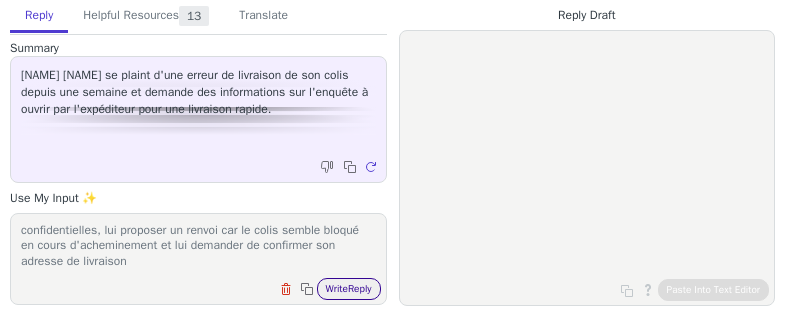 click on "Write  Reply" at bounding box center (349, 289) 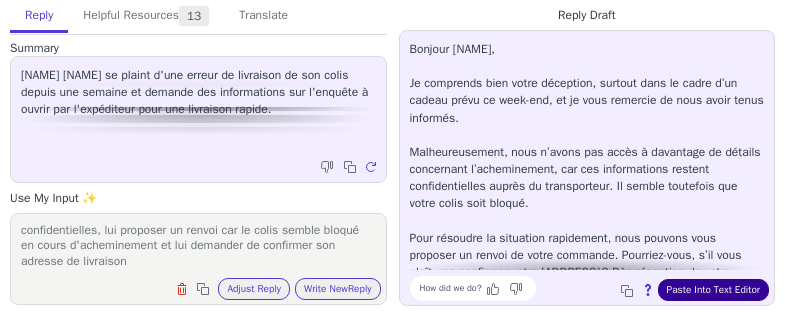 click on "Paste Into Text Editor" at bounding box center (713, 290) 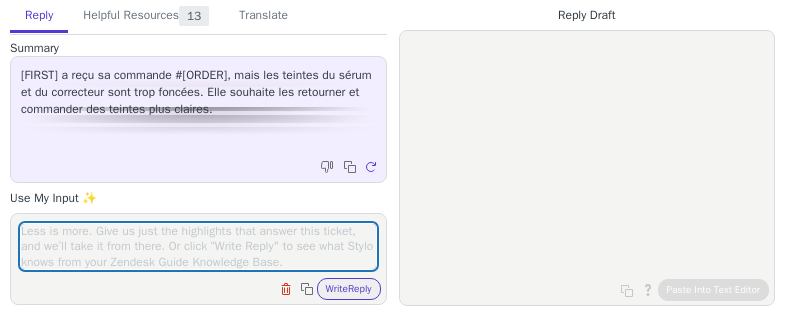 scroll, scrollTop: 0, scrollLeft: 0, axis: both 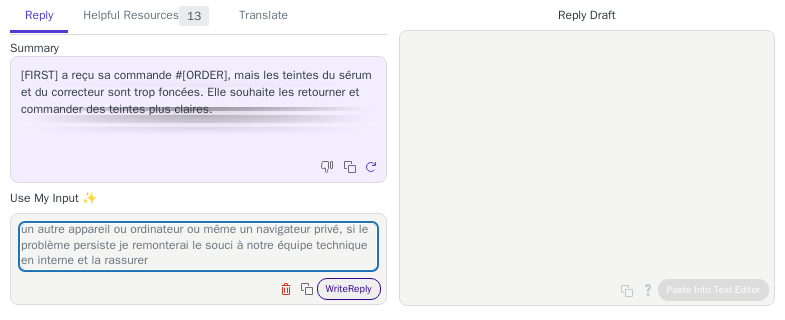 type on "lui recommander d'effacer les caches et cookies, essayer depuis un autre appareil ou ordinateur ou même un navigateur privé, si le problème persiste je remonterai le souci à notre équipe technique en interne et la rassurer" 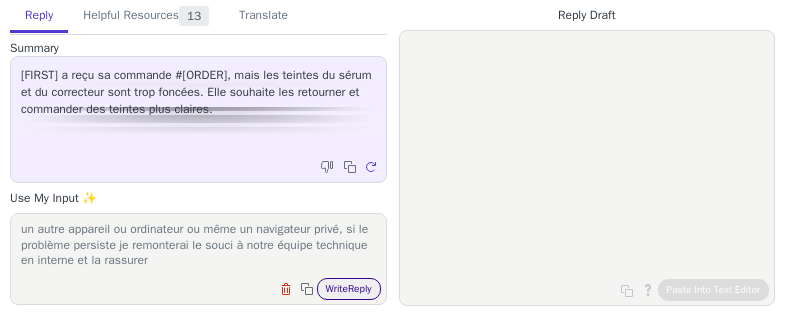 click on "Write  Reply" at bounding box center [349, 289] 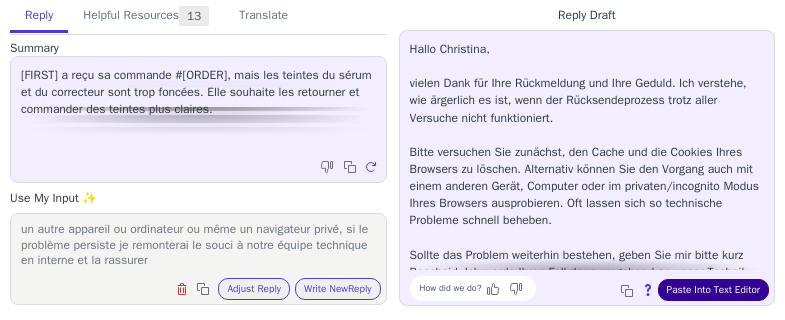 click on "Paste Into Text Editor" at bounding box center (713, 290) 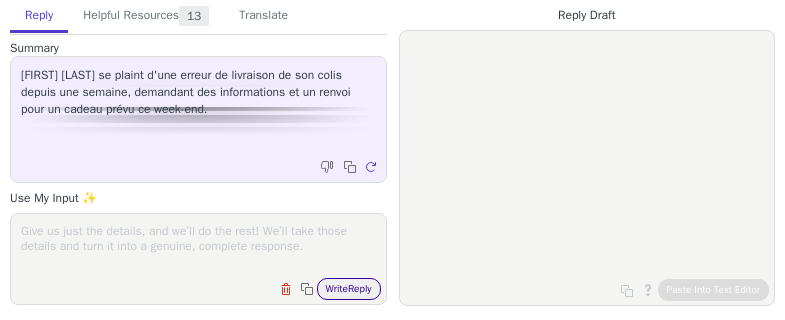 scroll, scrollTop: 0, scrollLeft: 0, axis: both 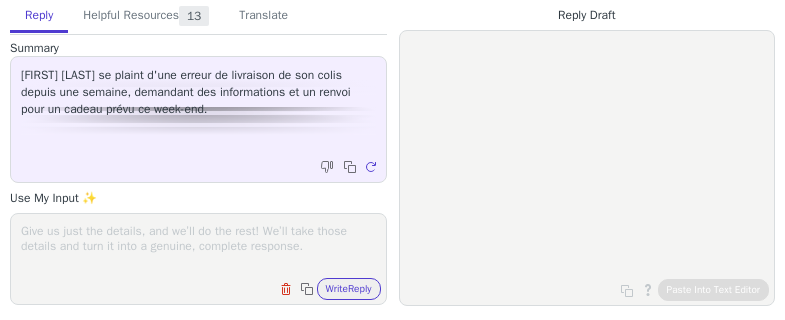 drag, startPoint x: 337, startPoint y: 296, endPoint x: 305, endPoint y: 256, distance: 51.224995 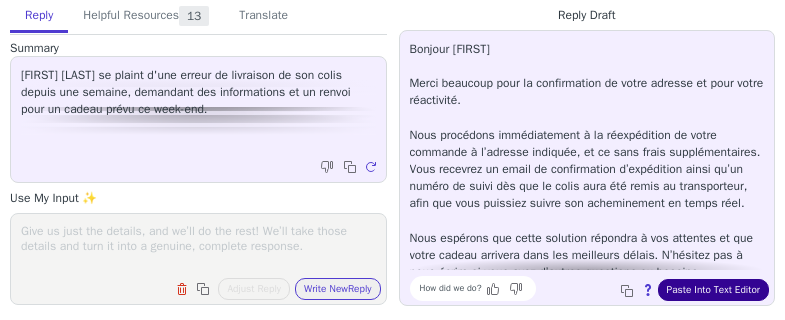click on "Paste Into Text Editor" at bounding box center [713, 290] 